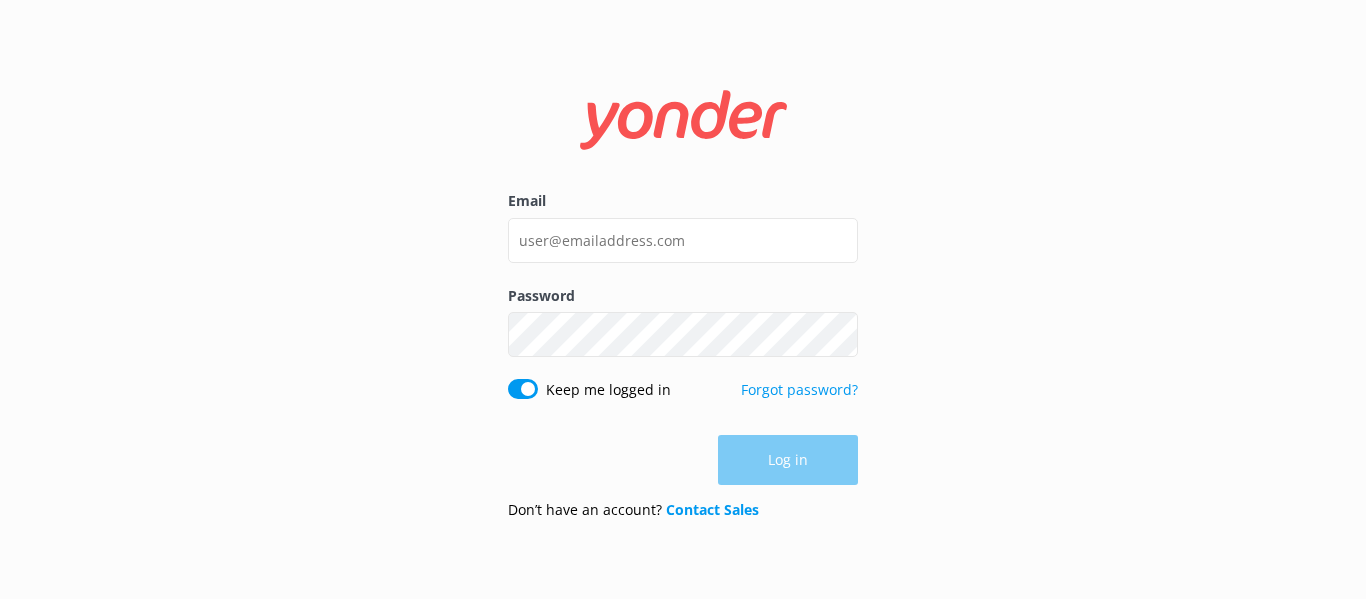 click on "Email" at bounding box center [683, 237] 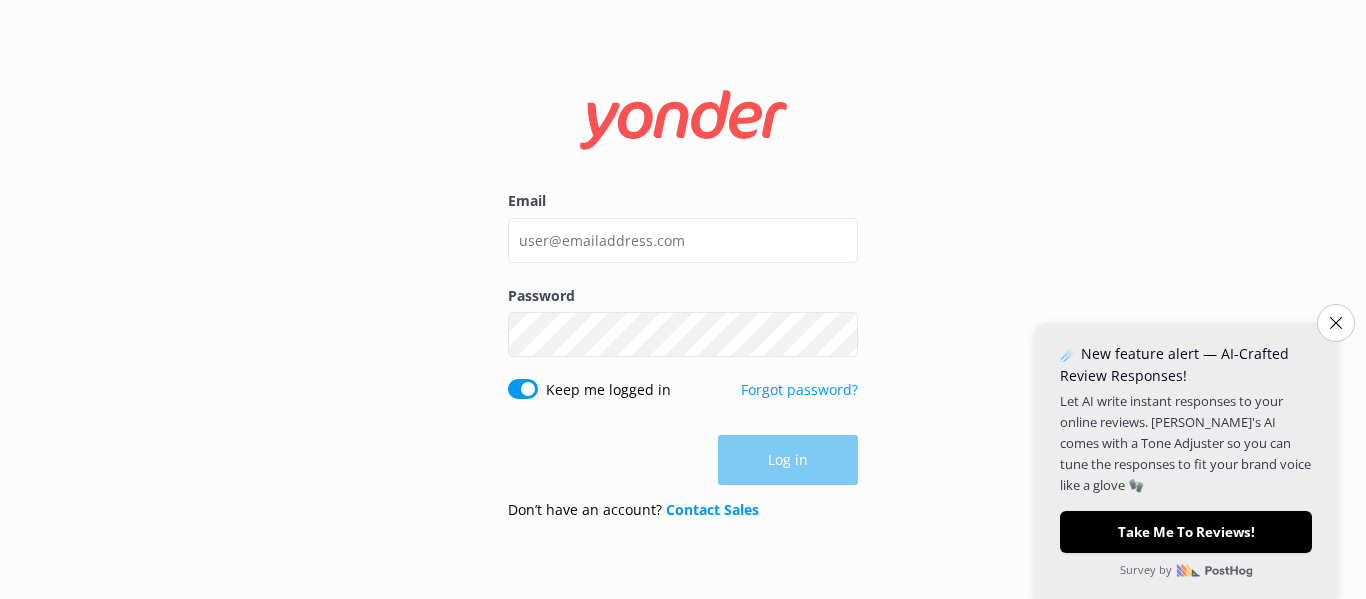 scroll, scrollTop: 0, scrollLeft: 0, axis: both 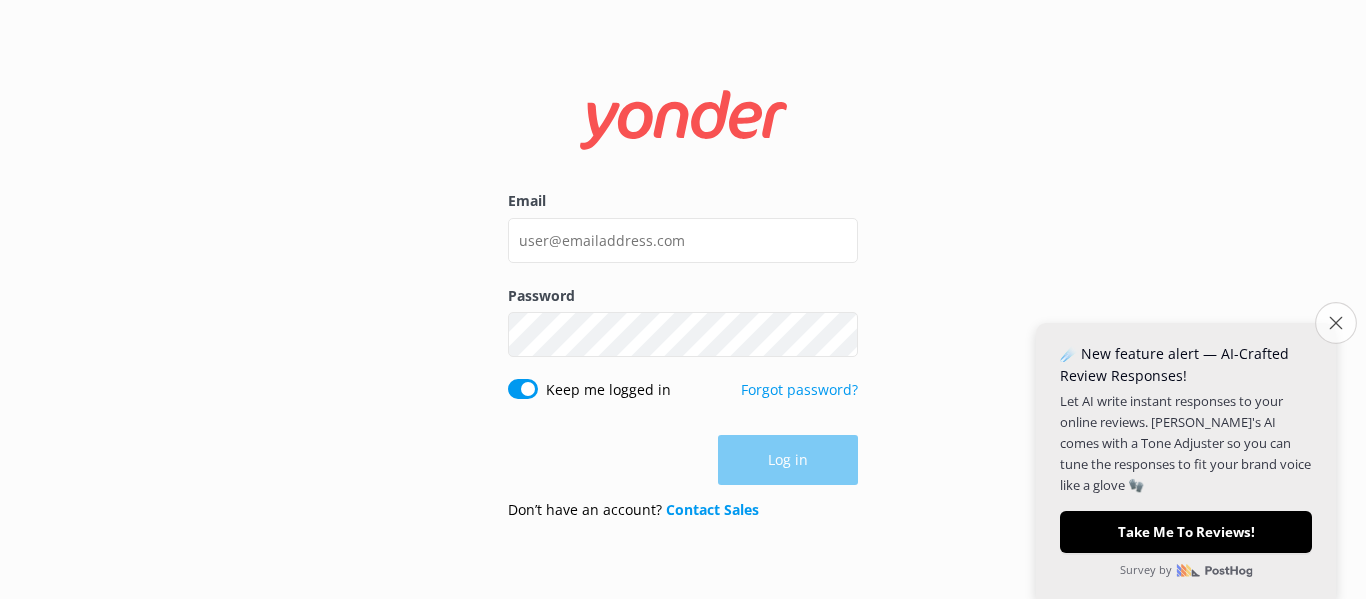 click on "Close survey" at bounding box center (1336, 323) 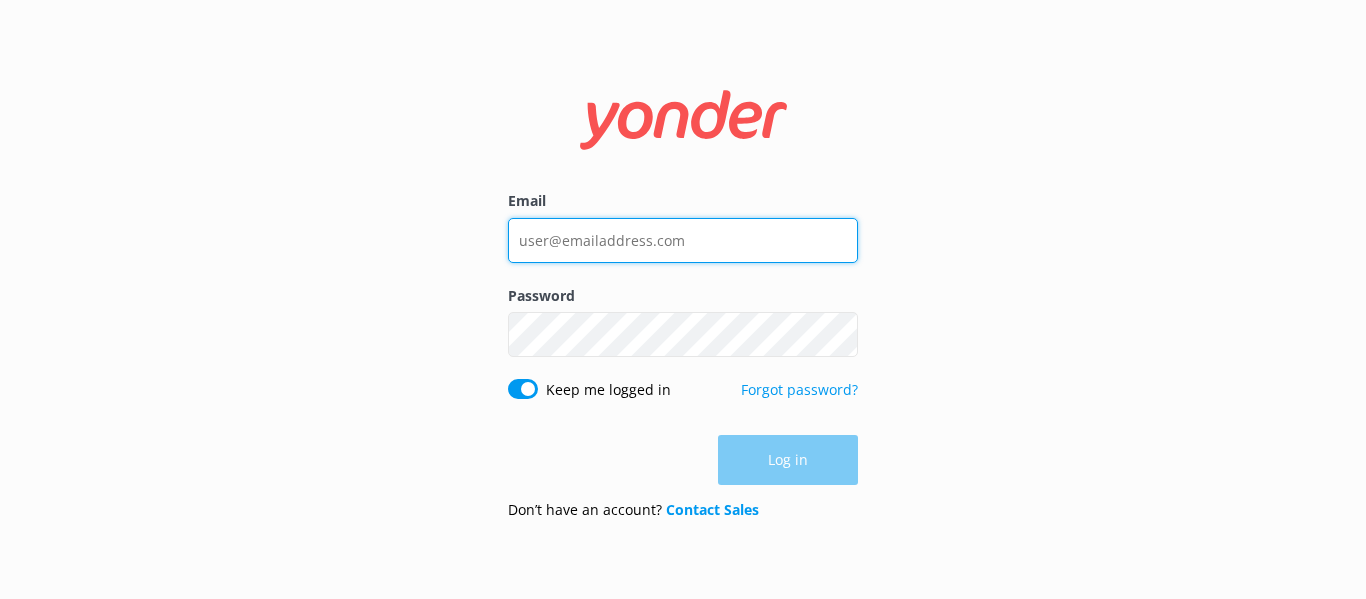 click on "Email" at bounding box center (683, 240) 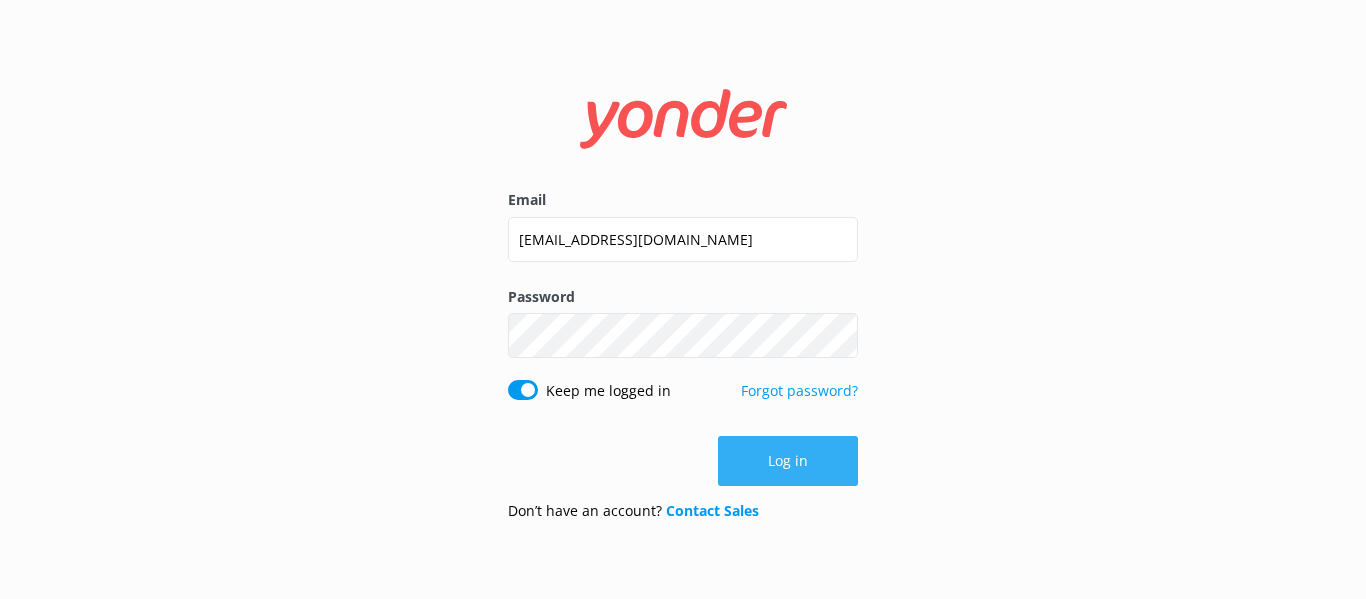 click on "Log in" at bounding box center [788, 461] 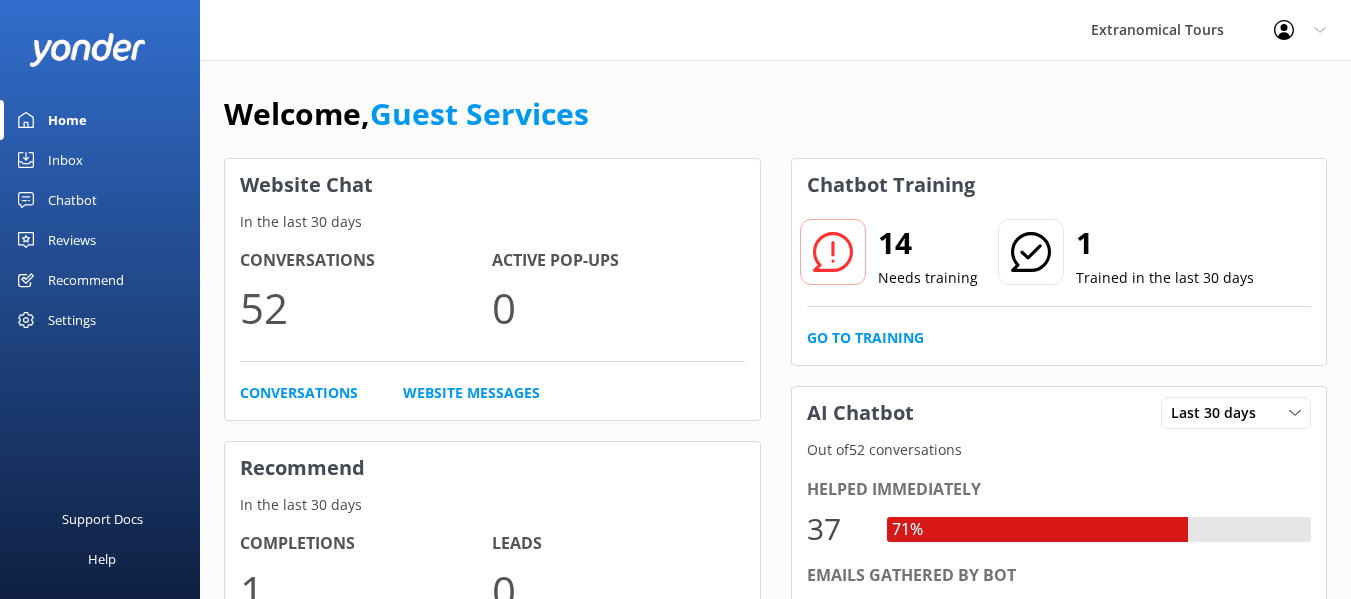 click on "Chatbot" at bounding box center (72, 200) 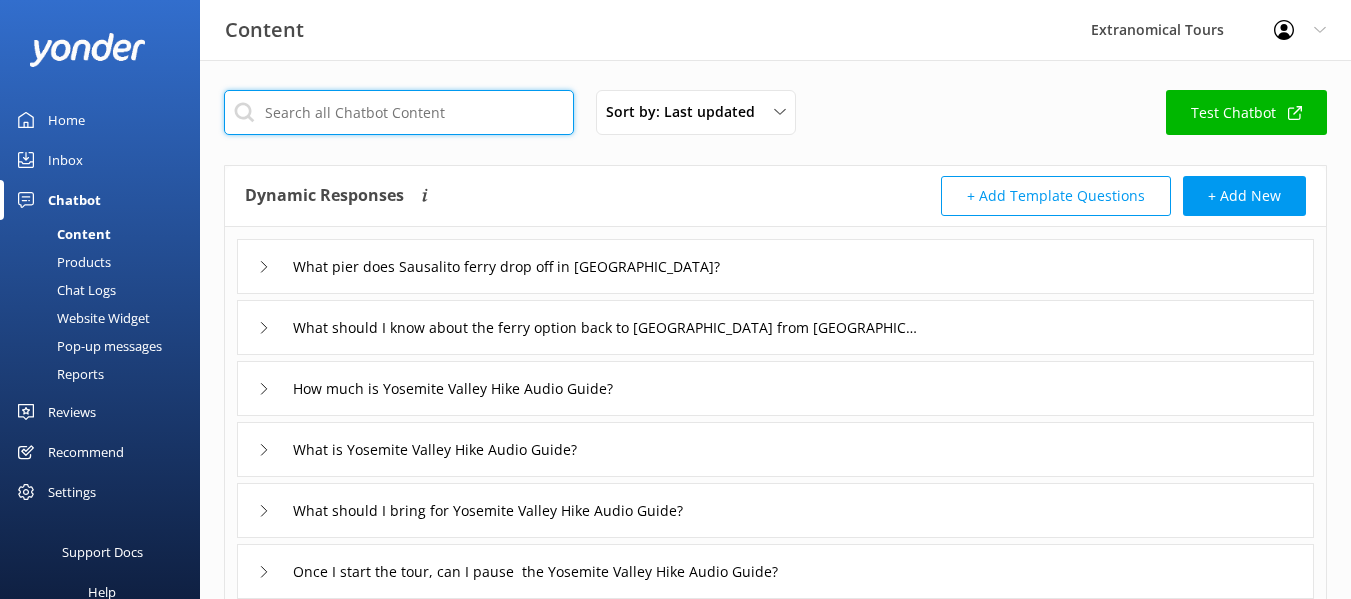 click at bounding box center [399, 112] 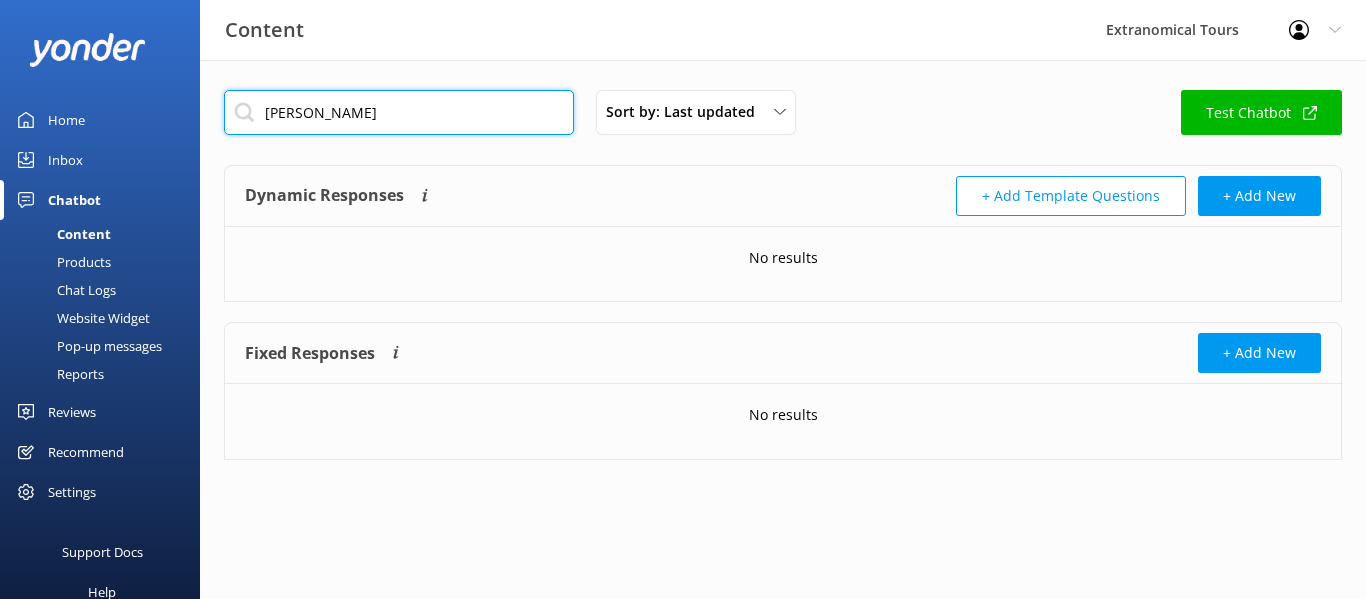 drag, startPoint x: 397, startPoint y: 106, endPoint x: 139, endPoint y: 108, distance: 258.00775 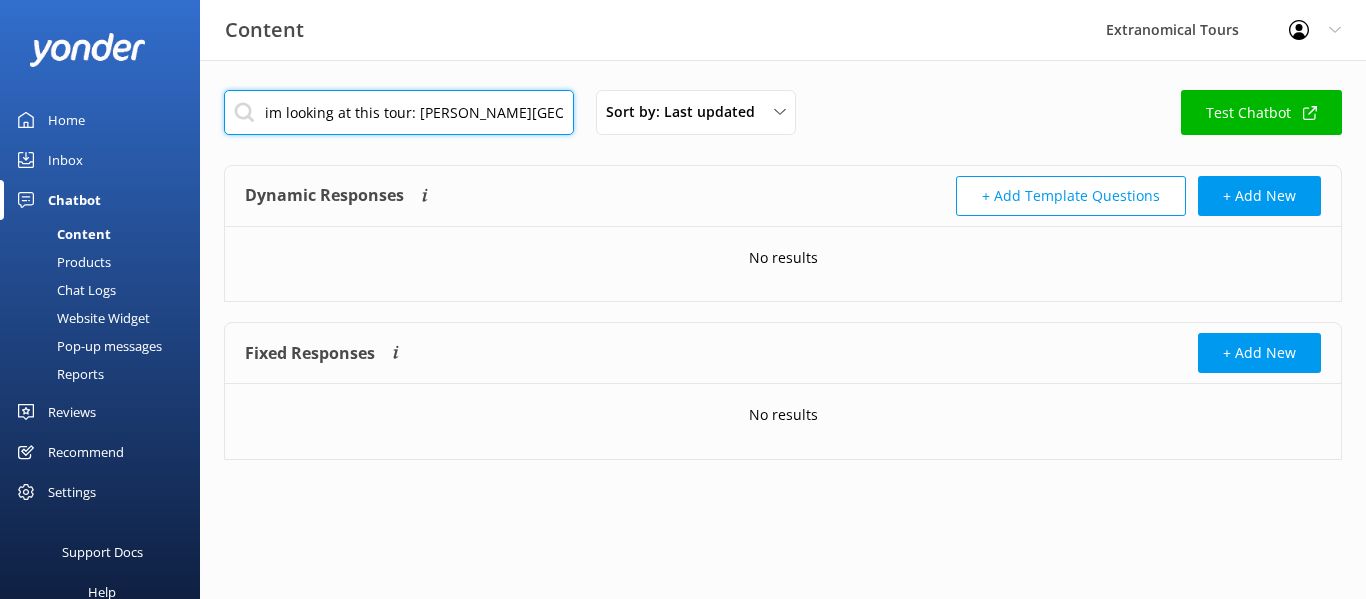 scroll, scrollTop: 0, scrollLeft: 476, axis: horizontal 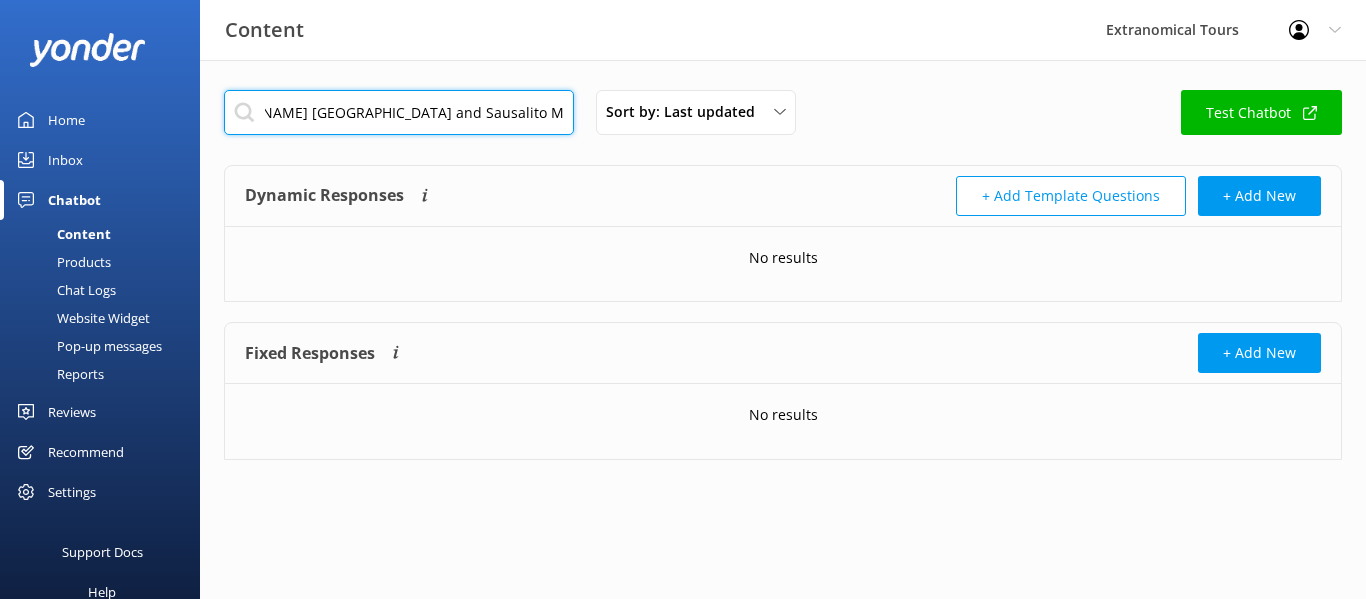 type on "im looking at this tour: [PERSON_NAME][GEOGRAPHIC_DATA][PERSON_NAME] [GEOGRAPHIC_DATA] and Sausalito Morning Tour. wht are the two hotels it leaves from?" 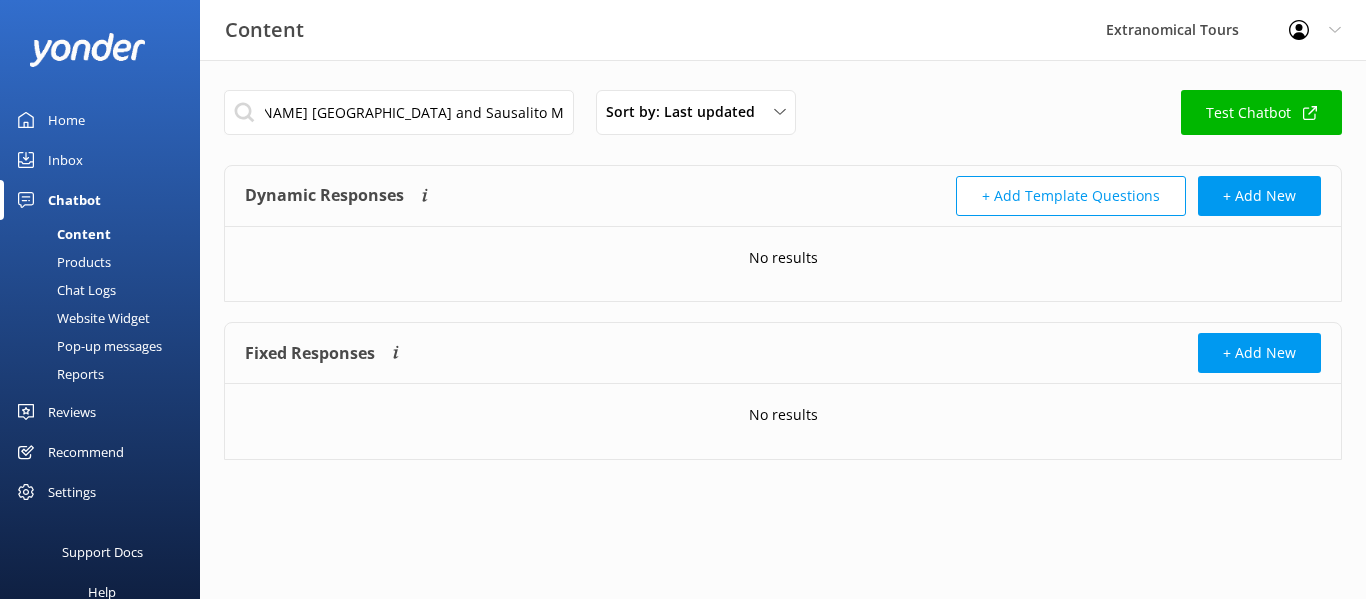 scroll, scrollTop: 0, scrollLeft: 0, axis: both 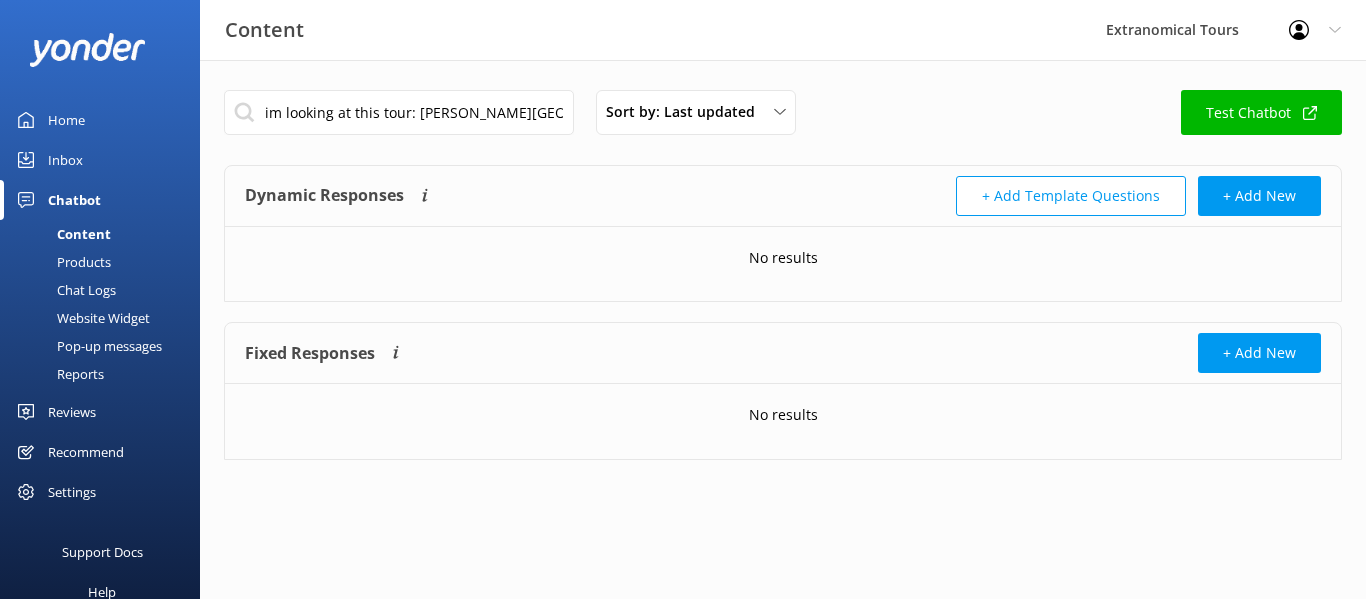 click on "Inbox" at bounding box center [100, 160] 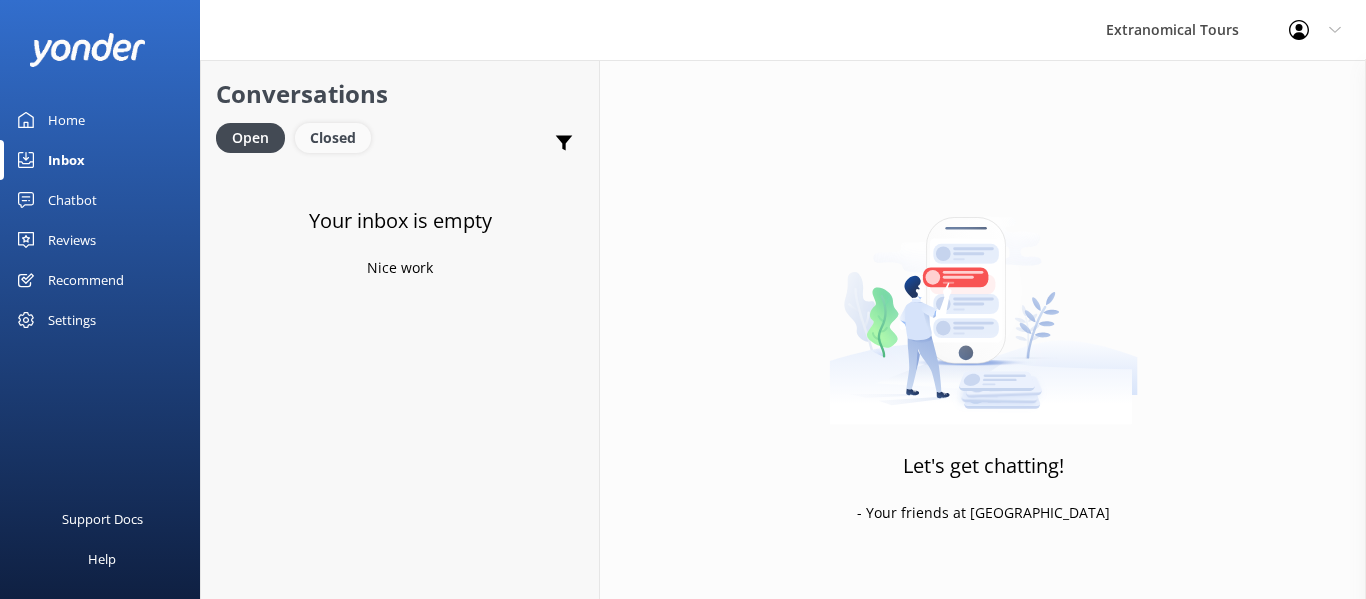 click on "Closed" at bounding box center [333, 138] 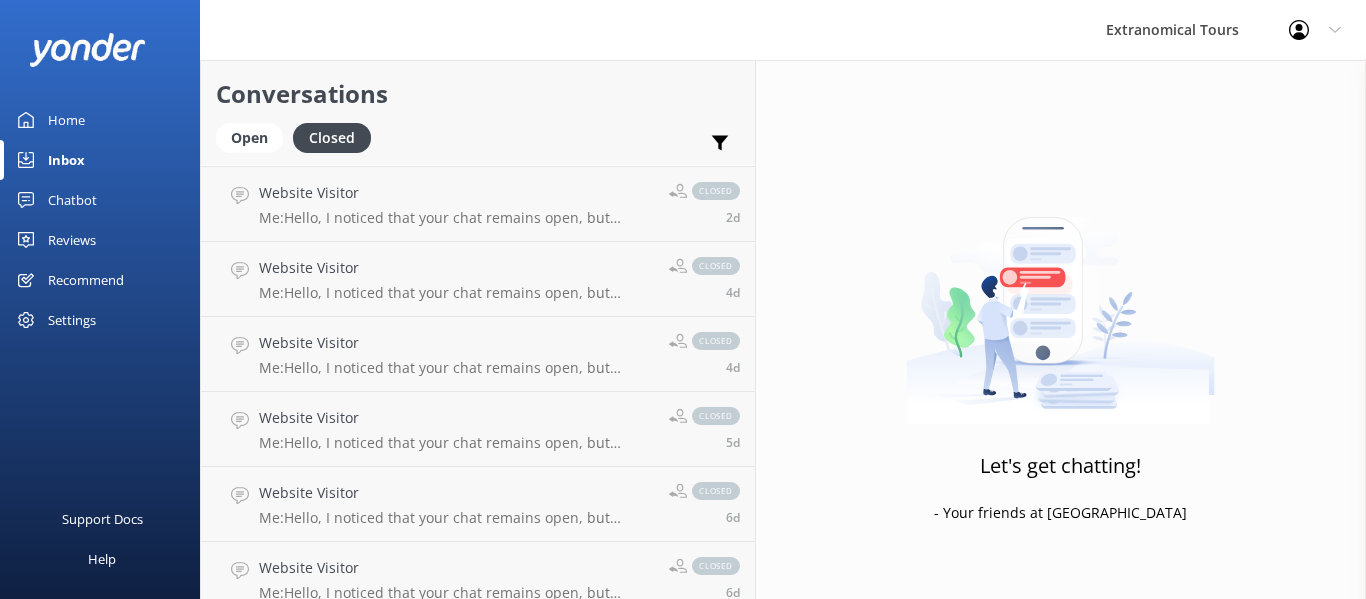 scroll, scrollTop: 400, scrollLeft: 0, axis: vertical 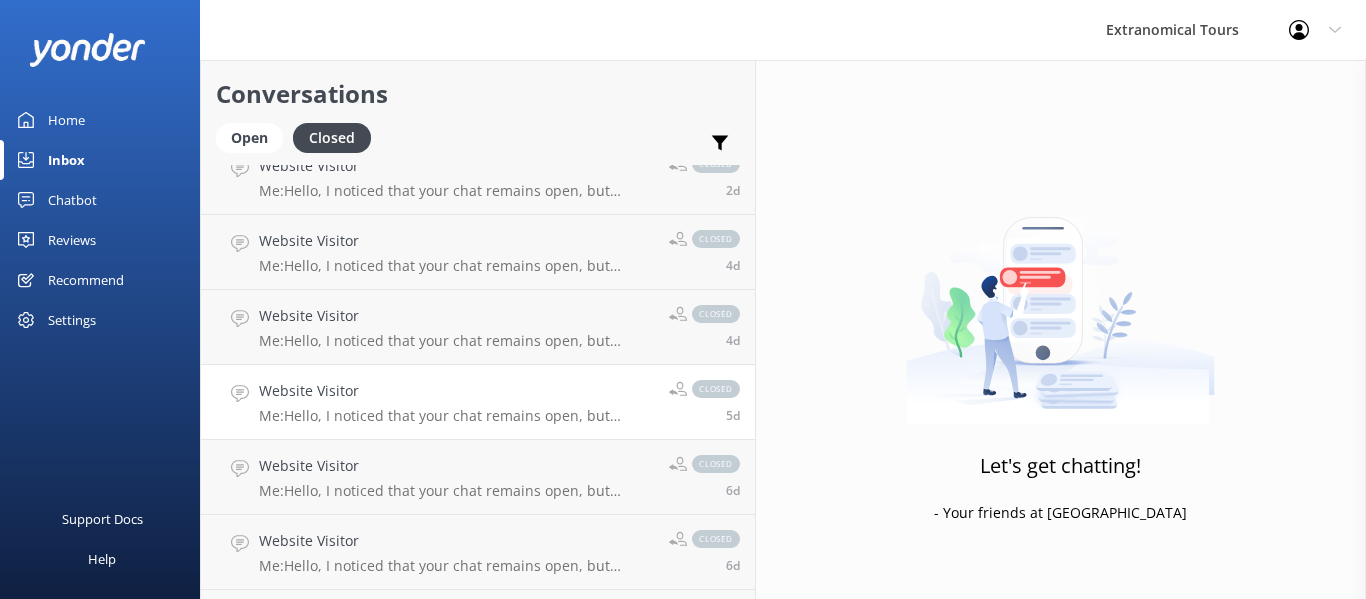 click on "Me:  Hello, I noticed that your chat remains open, but inactive. I will close this live chat for now; but if you still need further assistance, please feel free to send us another message here. Thank you." at bounding box center (456, 416) 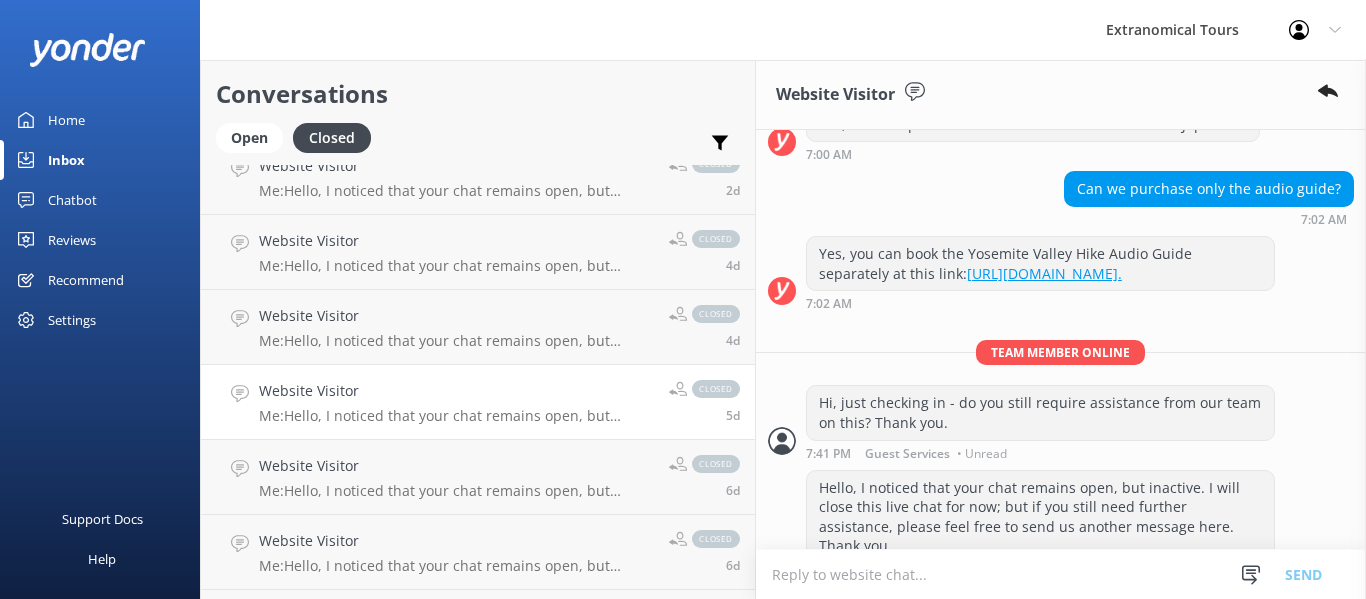 scroll, scrollTop: 439, scrollLeft: 0, axis: vertical 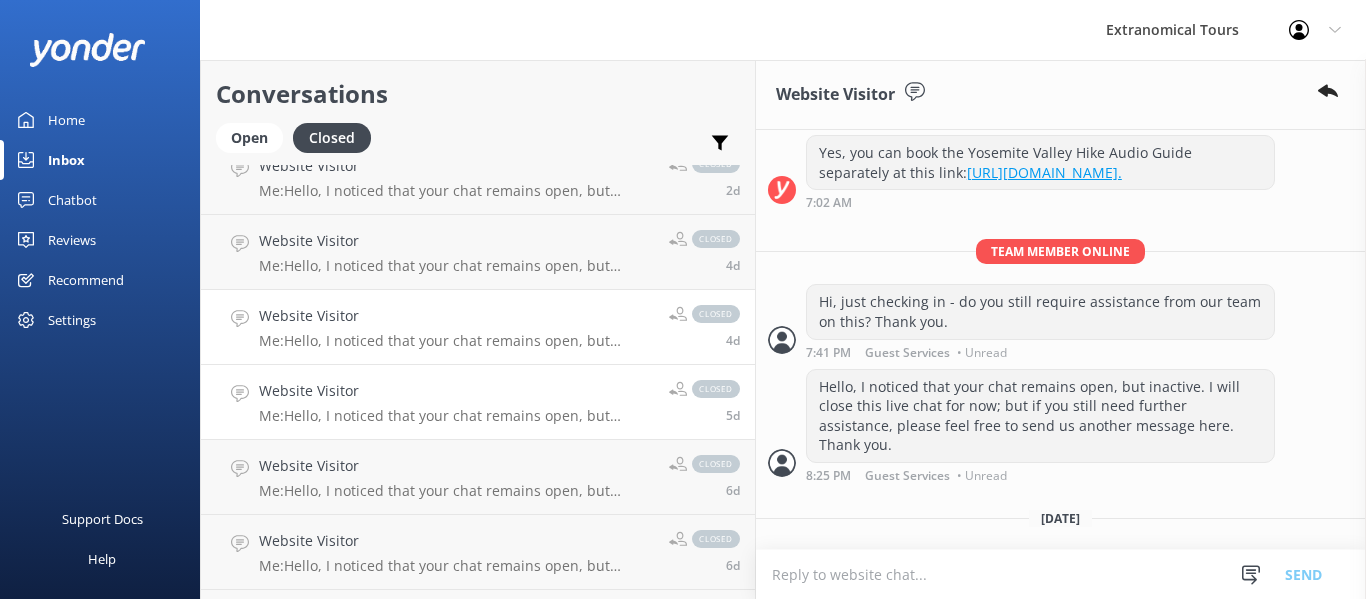 click on "Me:  Hello, I noticed that your chat remains open, but inactive. I will close this live chat for now; but if you still need further assistance, please feel free to send us another message here. Thank you." at bounding box center (456, 341) 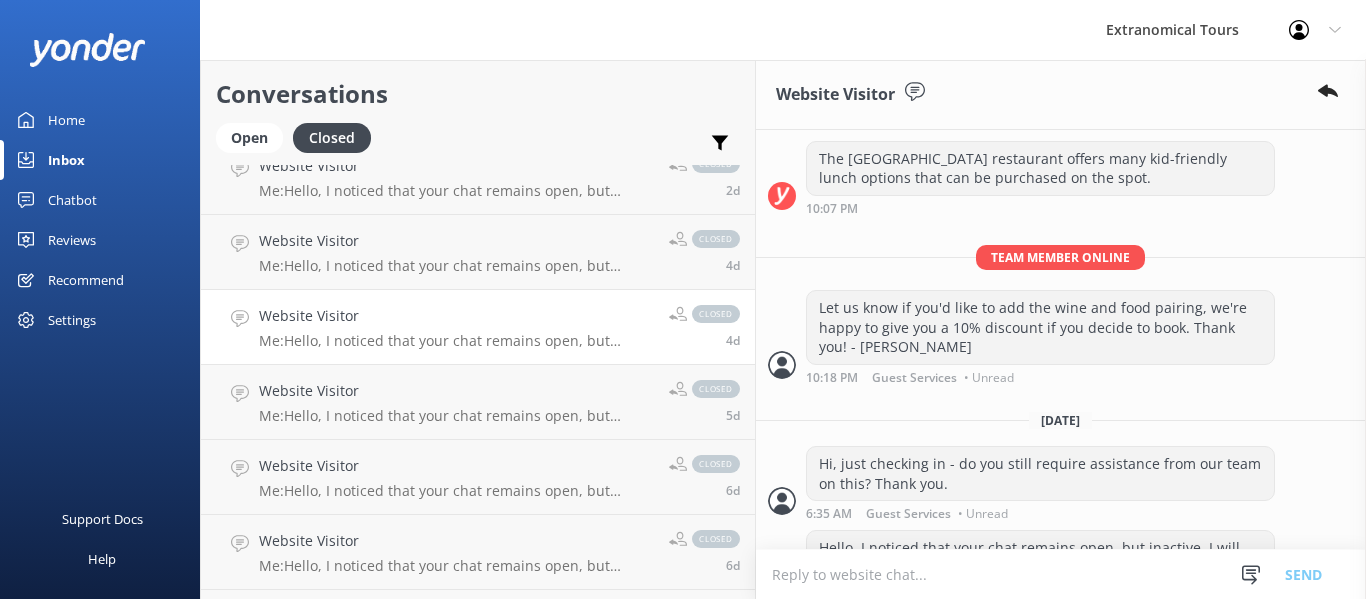 scroll, scrollTop: 433, scrollLeft: 0, axis: vertical 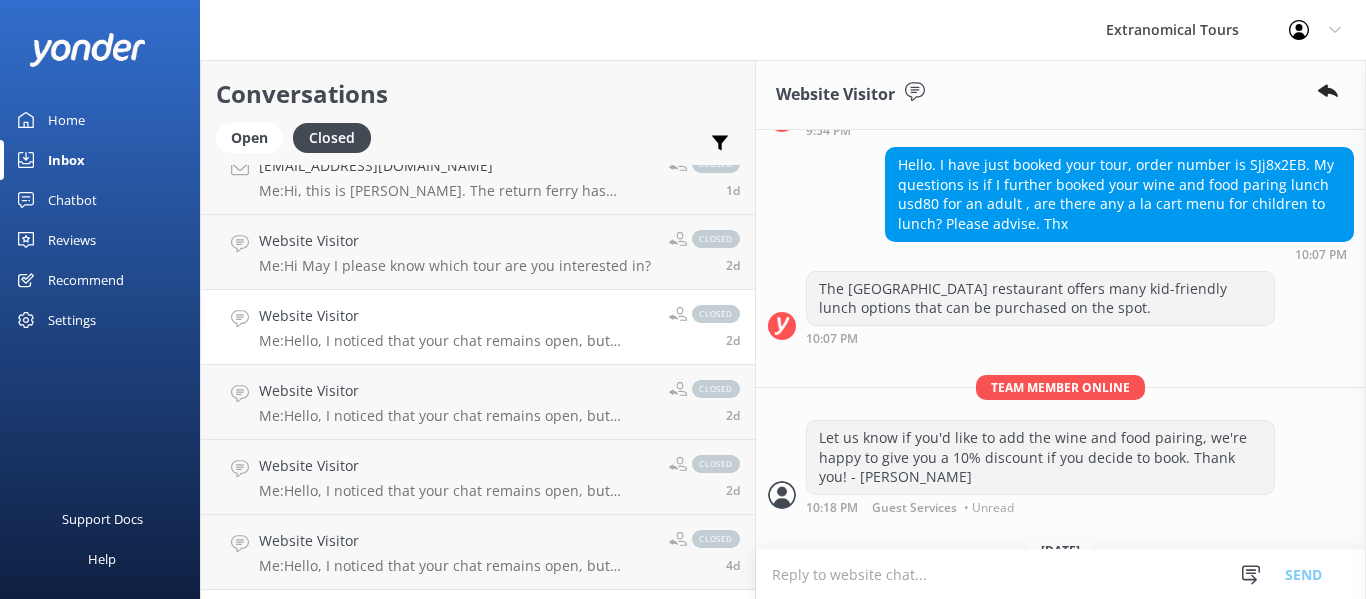 click on "Me:  Hello, I noticed that your chat remains open, but inactive. I will close this live chat for now; but if you still need further assistance, please feel free to send us another message here. Thank you." at bounding box center (456, 341) 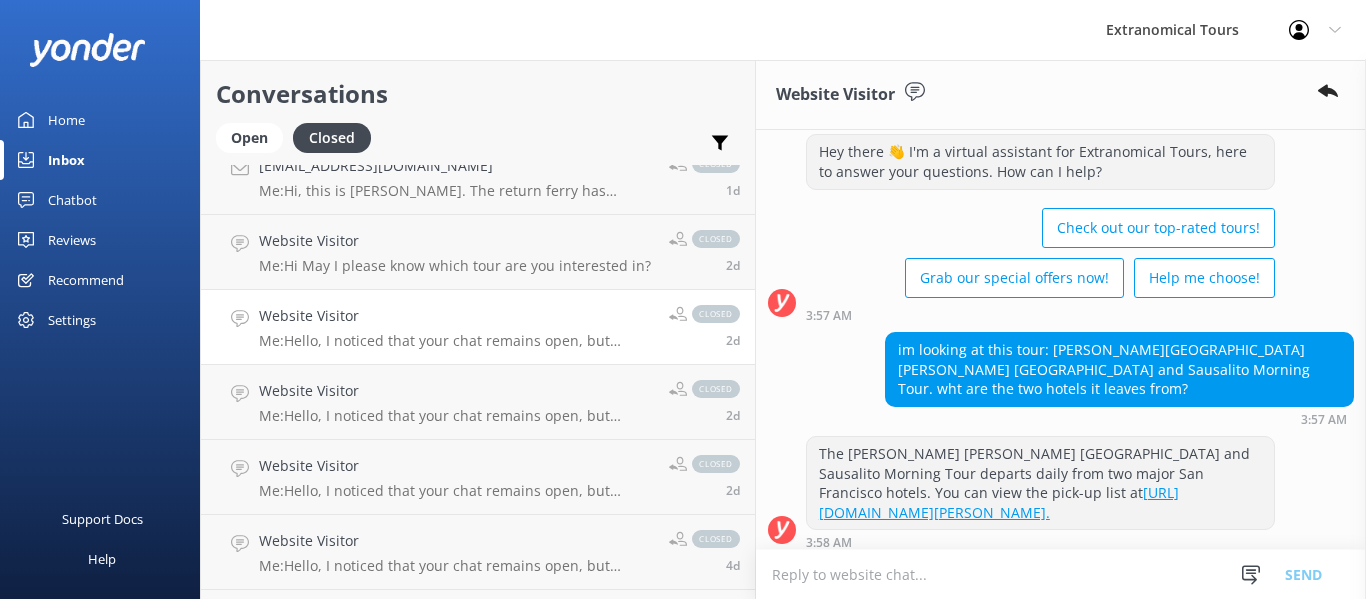 scroll, scrollTop: 0, scrollLeft: 0, axis: both 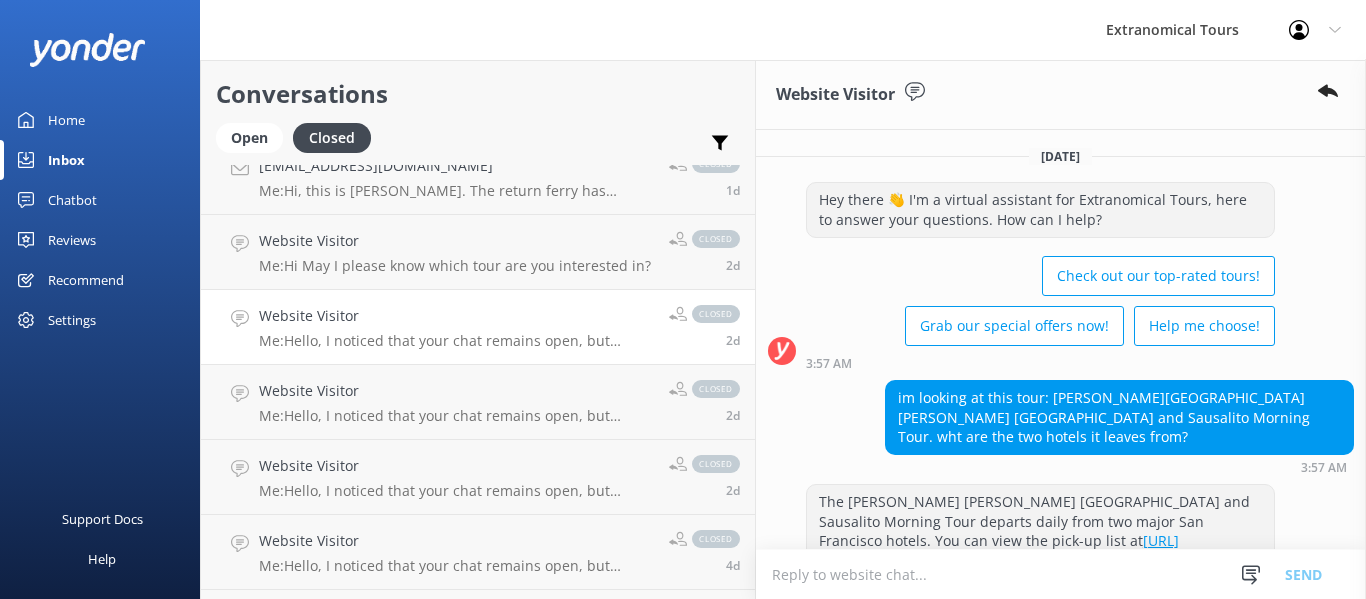 click on "im looking at this tour: [PERSON_NAME][GEOGRAPHIC_DATA][PERSON_NAME] [GEOGRAPHIC_DATA] and Sausalito Morning Tour. wht are the two hotels it leaves from? 3:57 AM" at bounding box center (1061, 427) 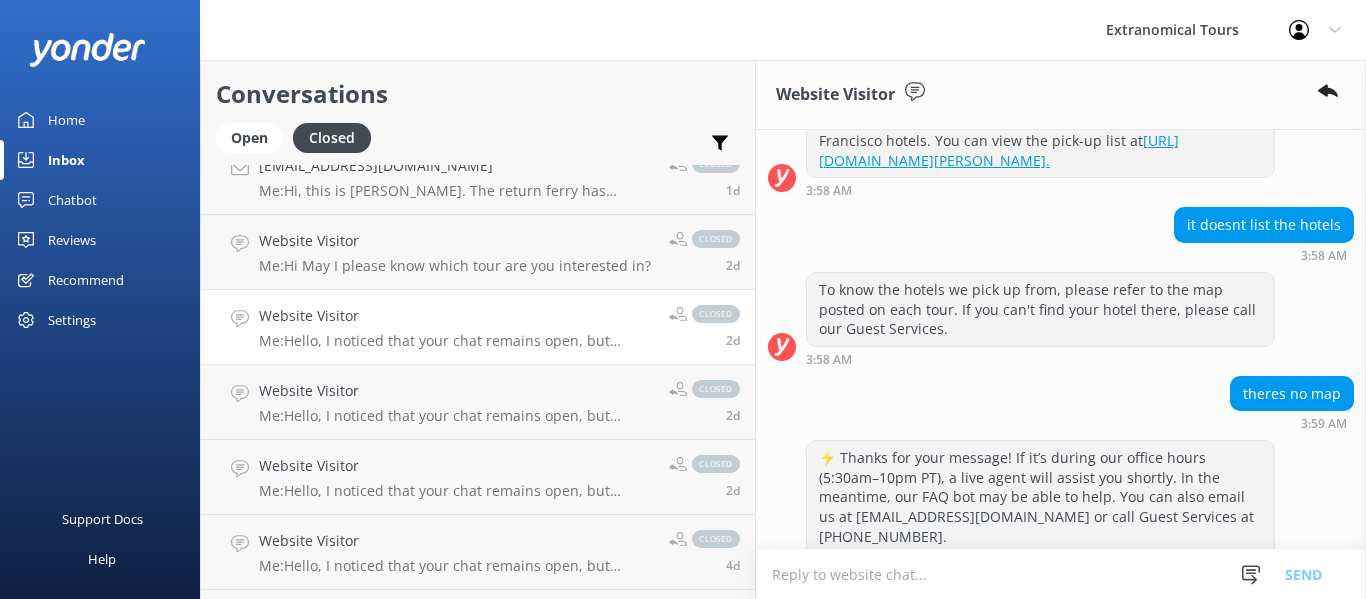 scroll, scrollTop: 300, scrollLeft: 0, axis: vertical 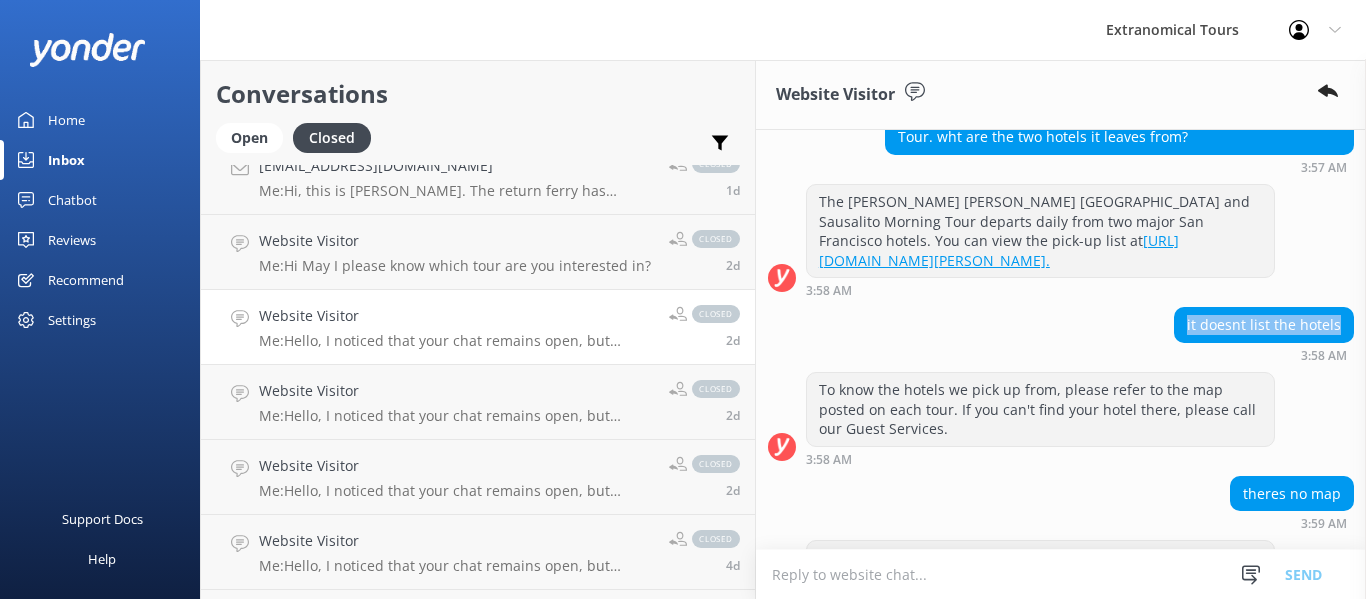 drag, startPoint x: 1174, startPoint y: 279, endPoint x: 1331, endPoint y: 276, distance: 157.02866 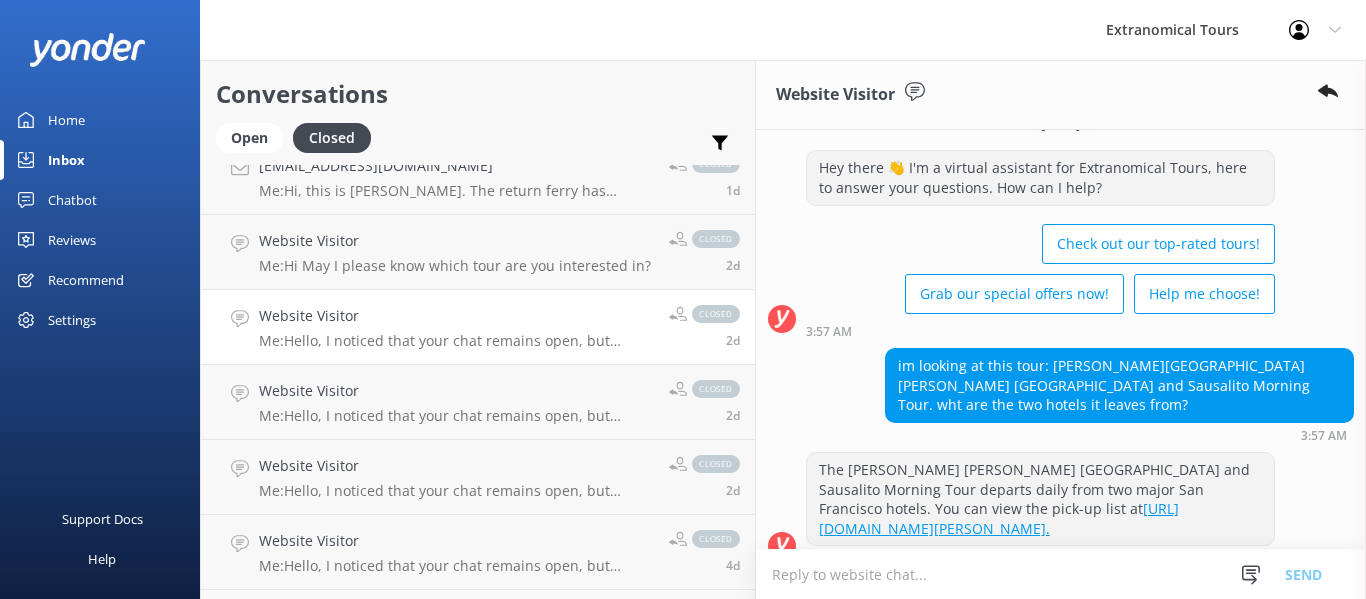 scroll, scrollTop: 0, scrollLeft: 0, axis: both 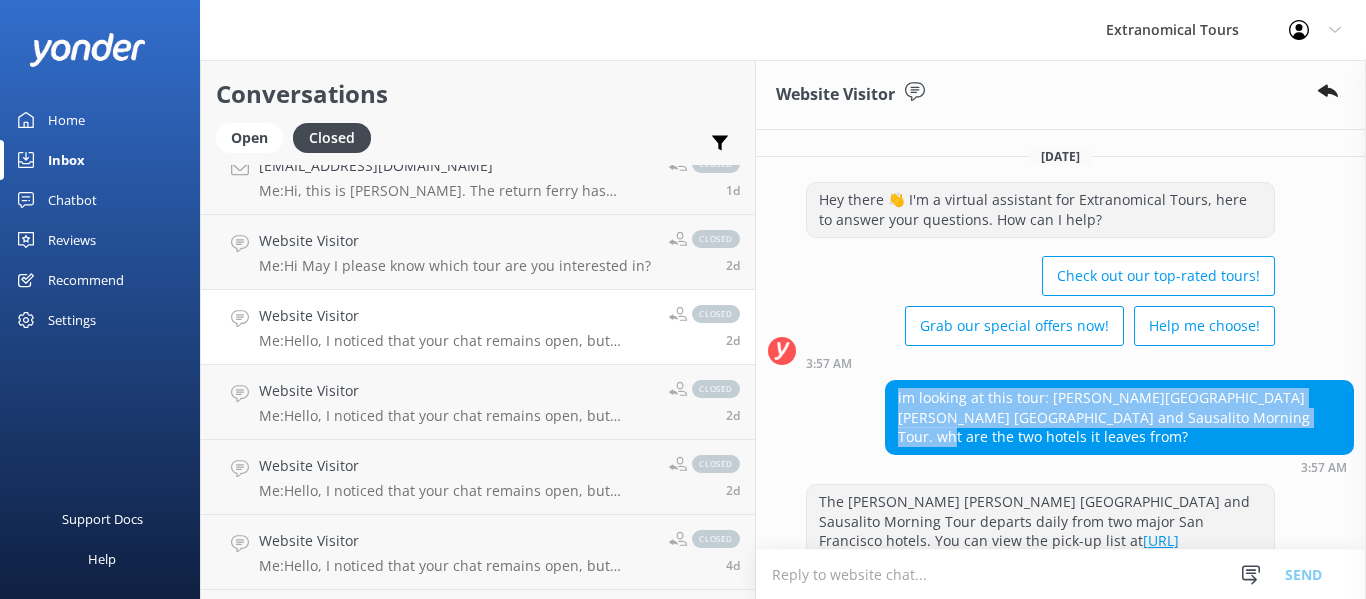 drag, startPoint x: 1008, startPoint y: 410, endPoint x: 412, endPoint y: 17, distance: 713.90826 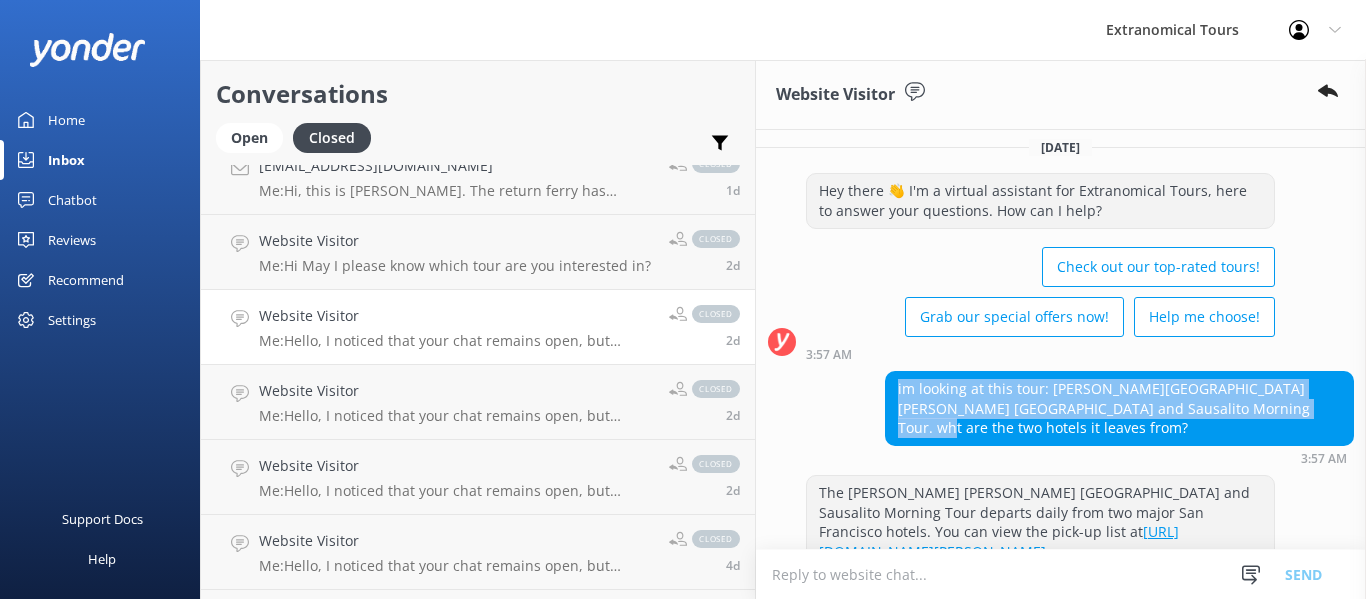 scroll, scrollTop: 0, scrollLeft: 0, axis: both 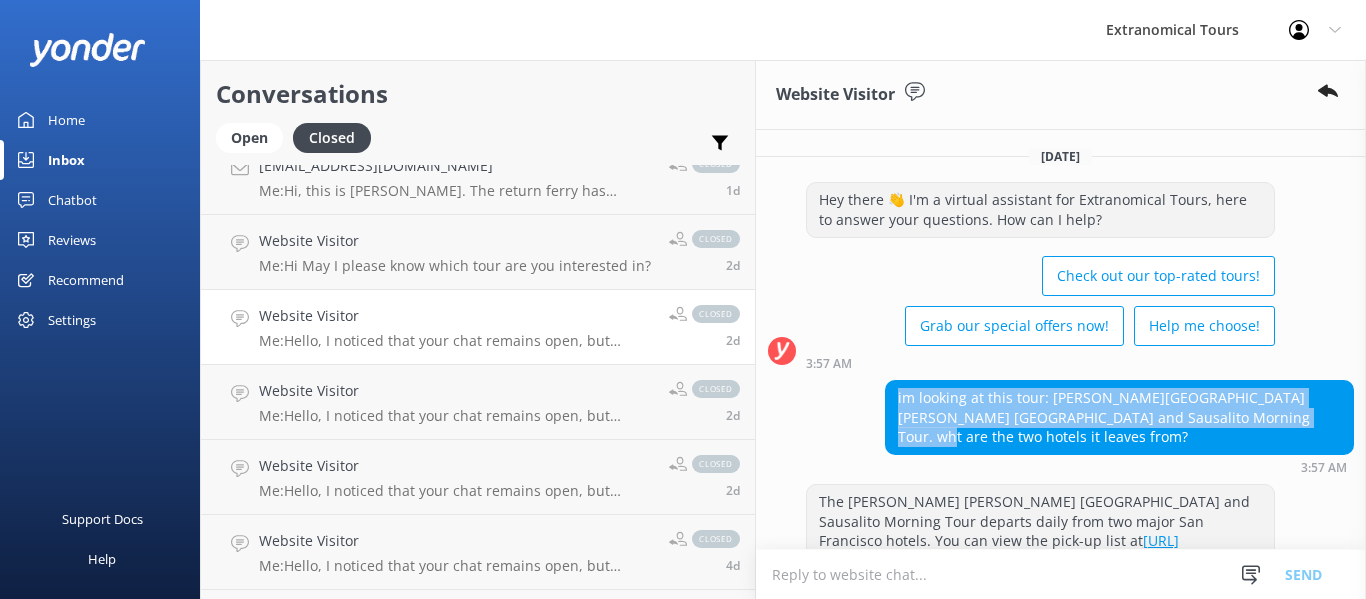 copy on "im looking at this tour: [PERSON_NAME][GEOGRAPHIC_DATA][PERSON_NAME] [GEOGRAPHIC_DATA] and Sausalito Morning Tour. wht are the two hotels it leaves from?" 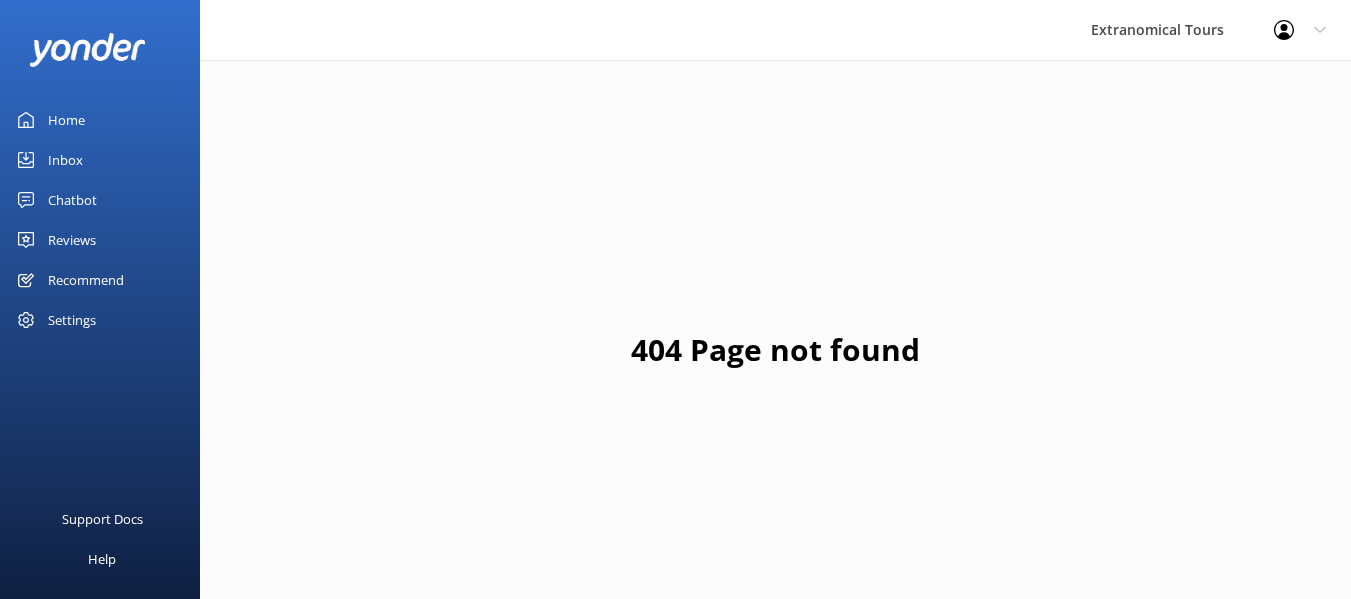 scroll, scrollTop: 0, scrollLeft: 0, axis: both 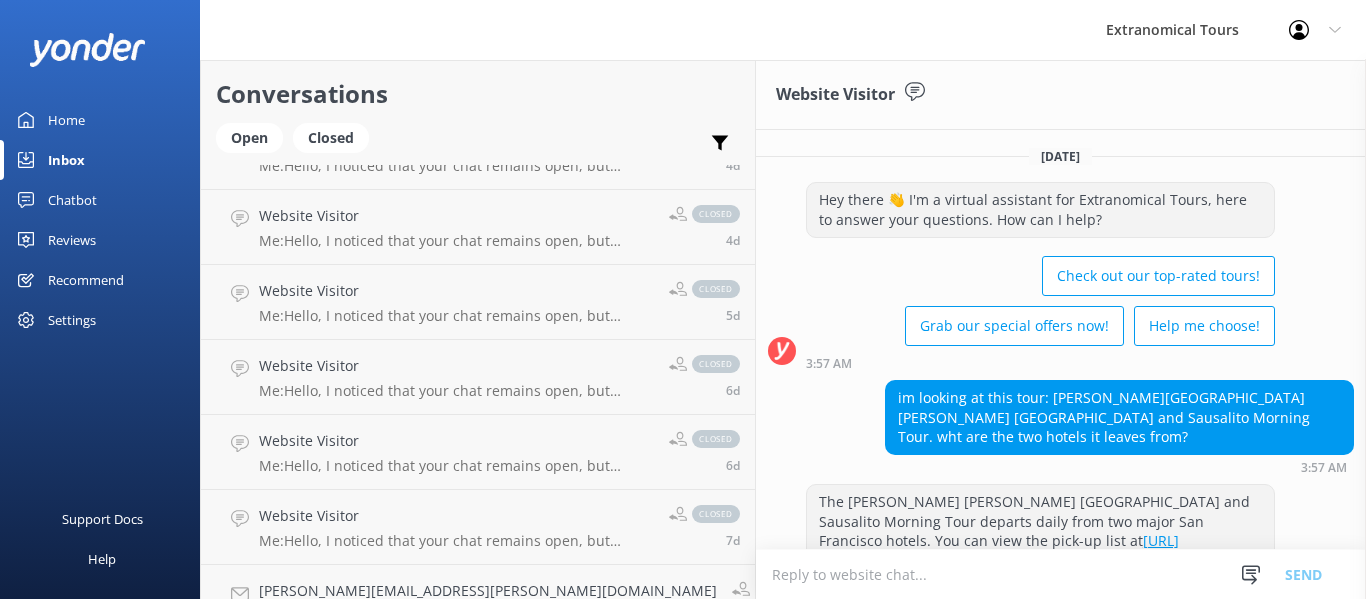 click on "Website Visitor Me:  Hello, I noticed that your chat remains open, but inactive. I will close this live chat for now; but if you still need further assistance, please feel free to send us another message here. Thank you. closed 6d" at bounding box center (478, 377) 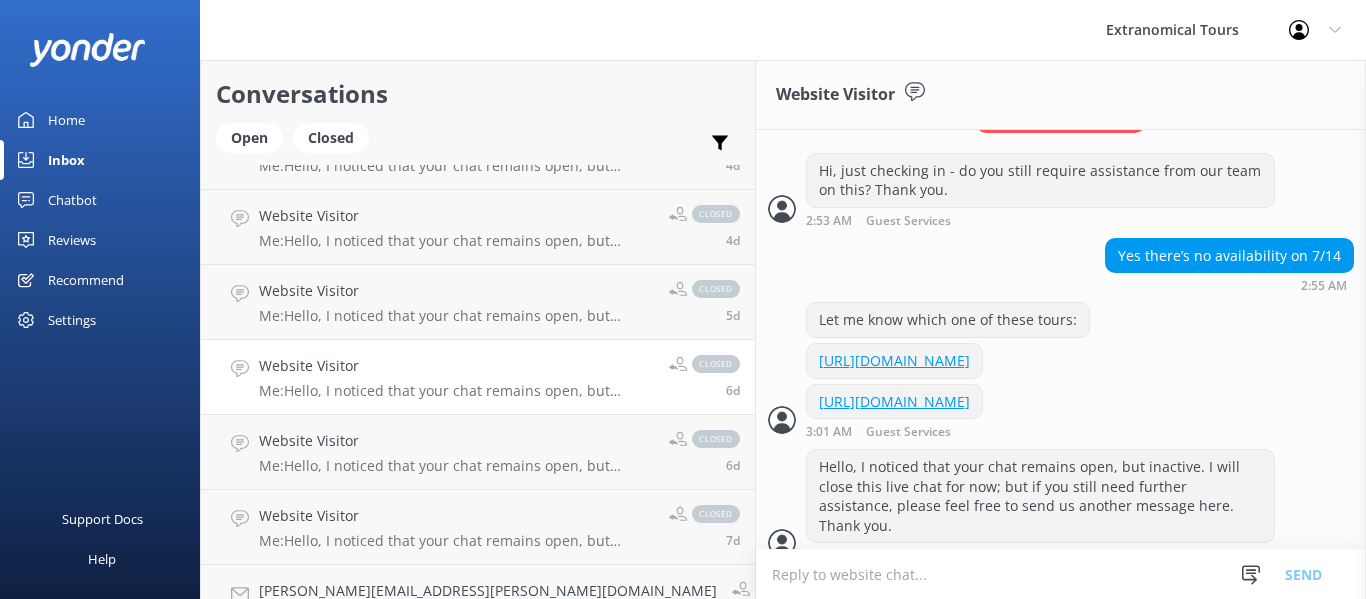 scroll, scrollTop: 612, scrollLeft: 0, axis: vertical 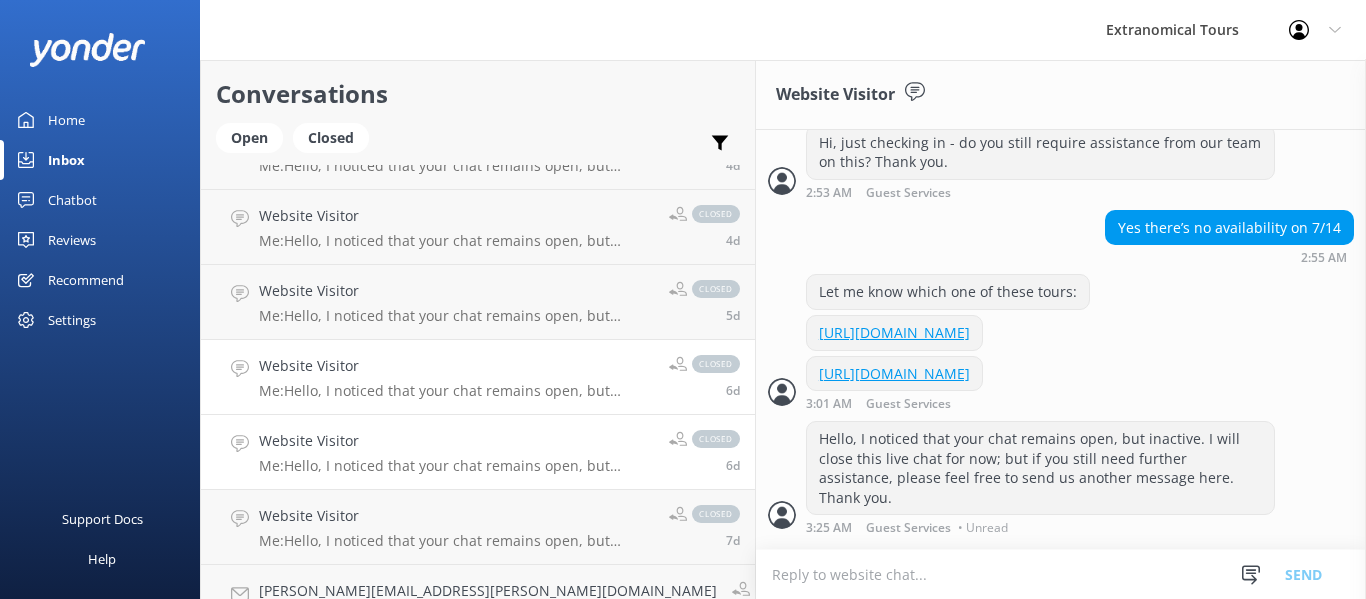 click on "Website Visitor" at bounding box center [456, 441] 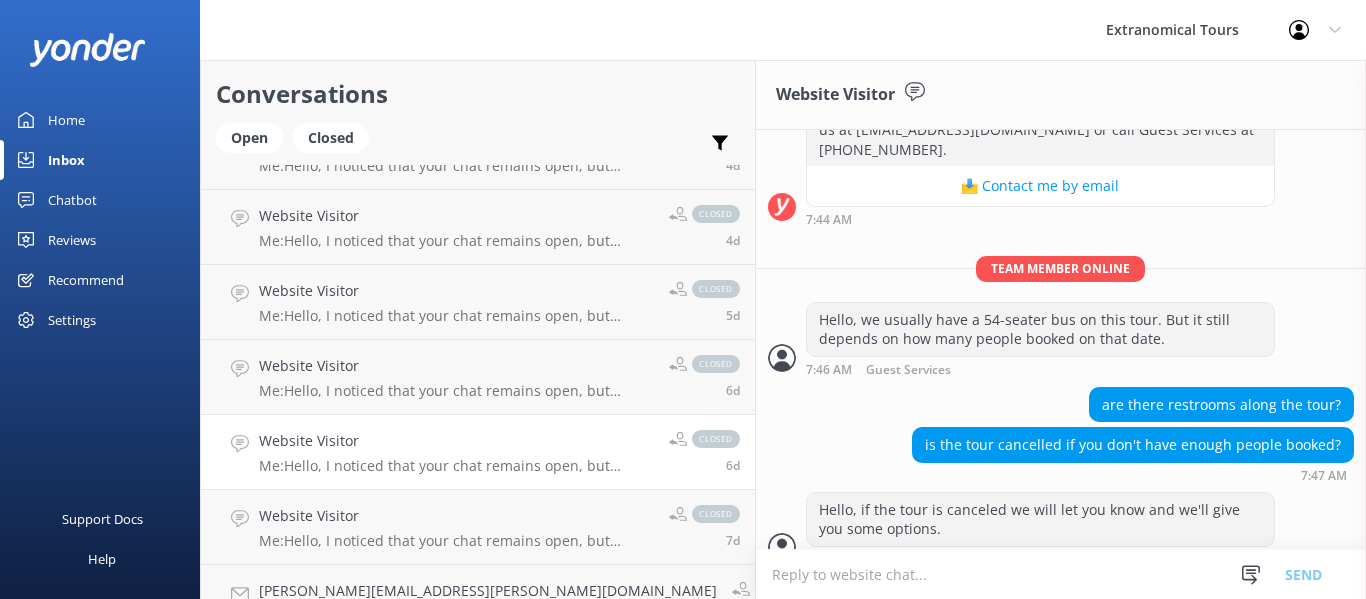 scroll, scrollTop: 591, scrollLeft: 0, axis: vertical 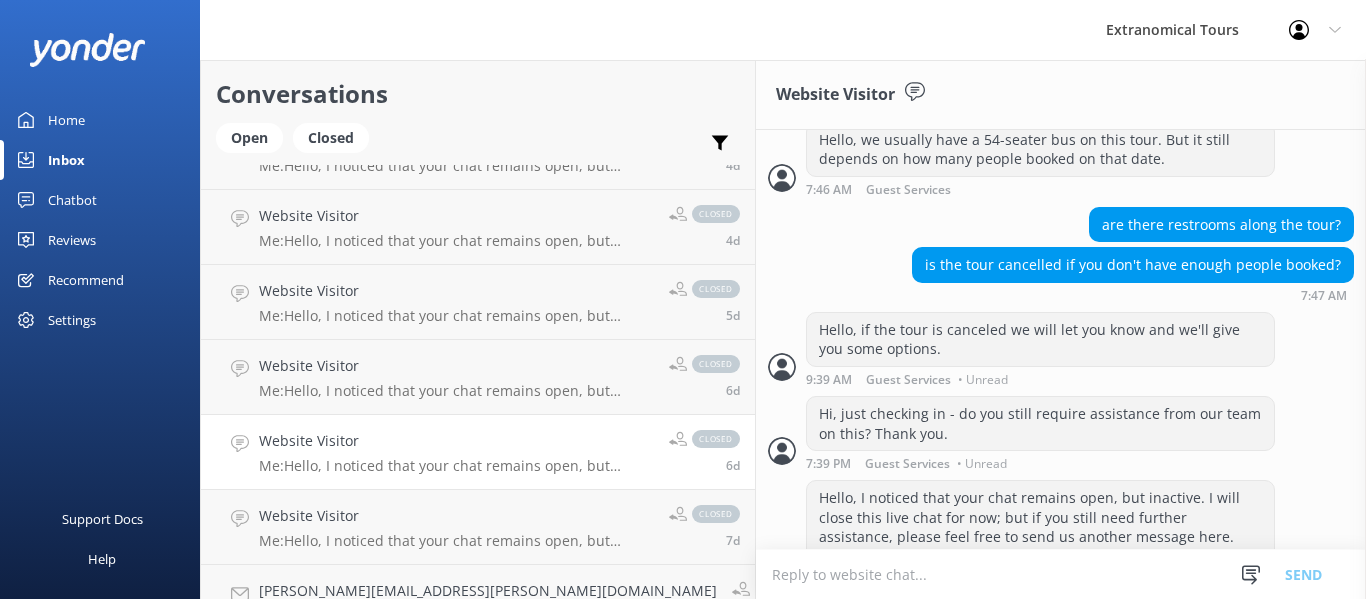 click on "Website Visitor" at bounding box center (456, 441) 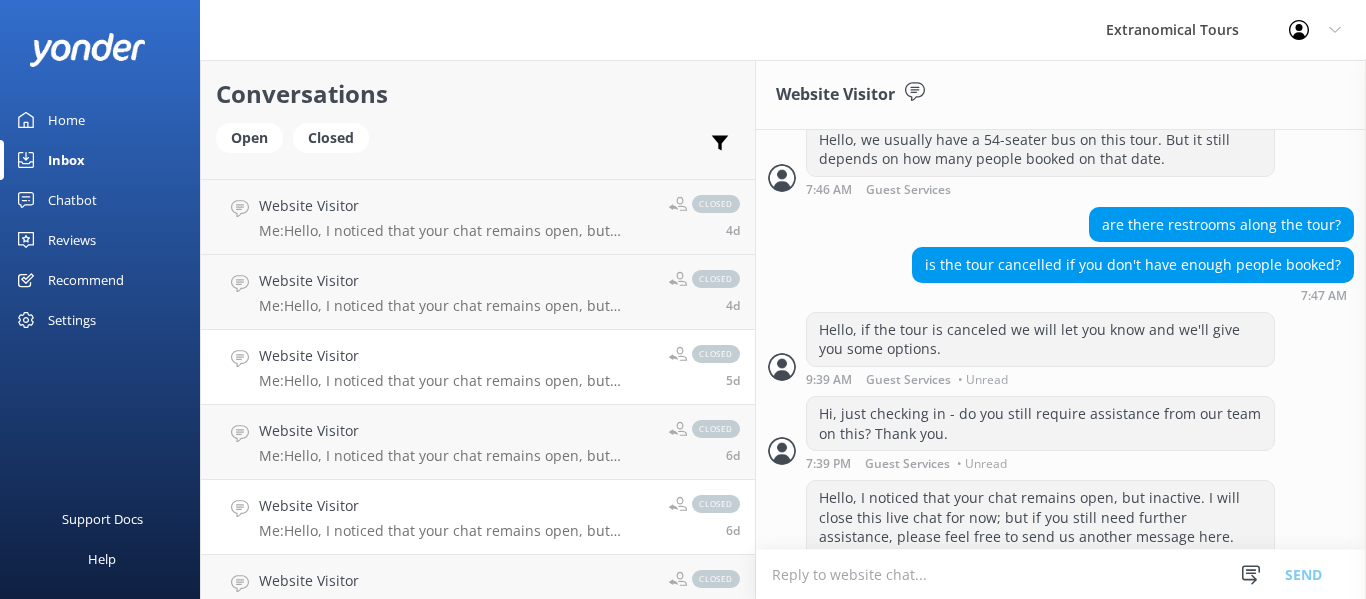 scroll, scrollTop: 400, scrollLeft: 0, axis: vertical 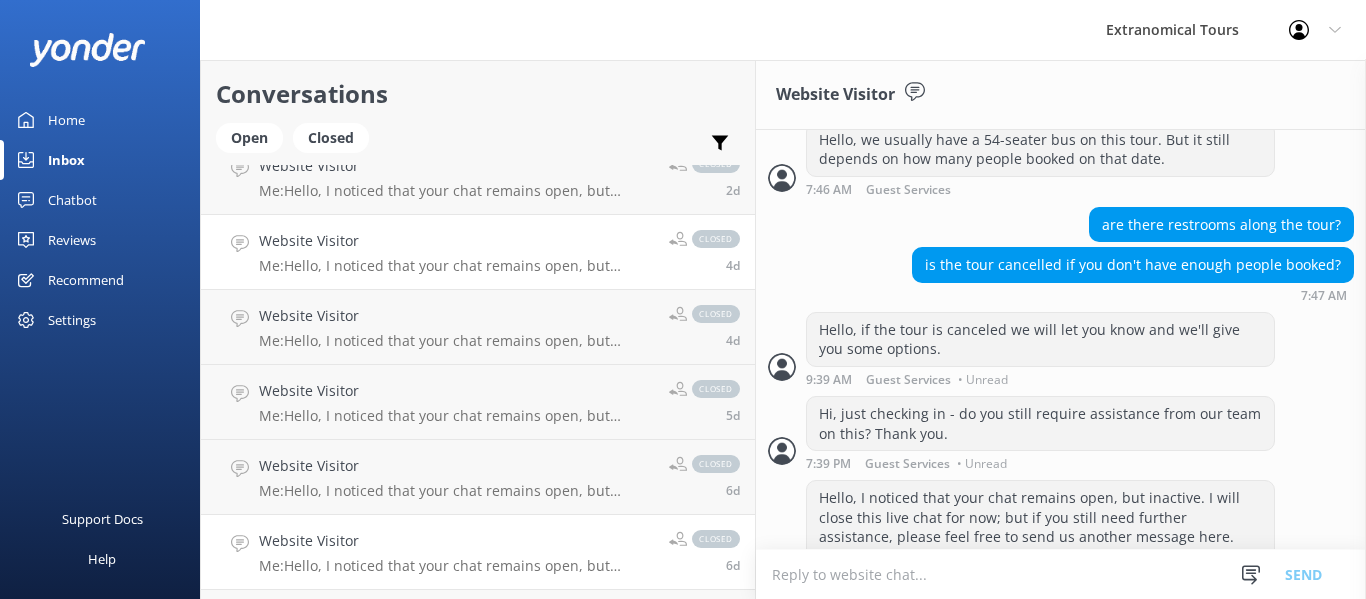 click on "Website Visitor Me:  Hello, I noticed that your chat remains open, but inactive. I will close this live chat for now; but if you still need further assistance, please feel free to send us another message here. Thank you. closed 4d" at bounding box center (478, 252) 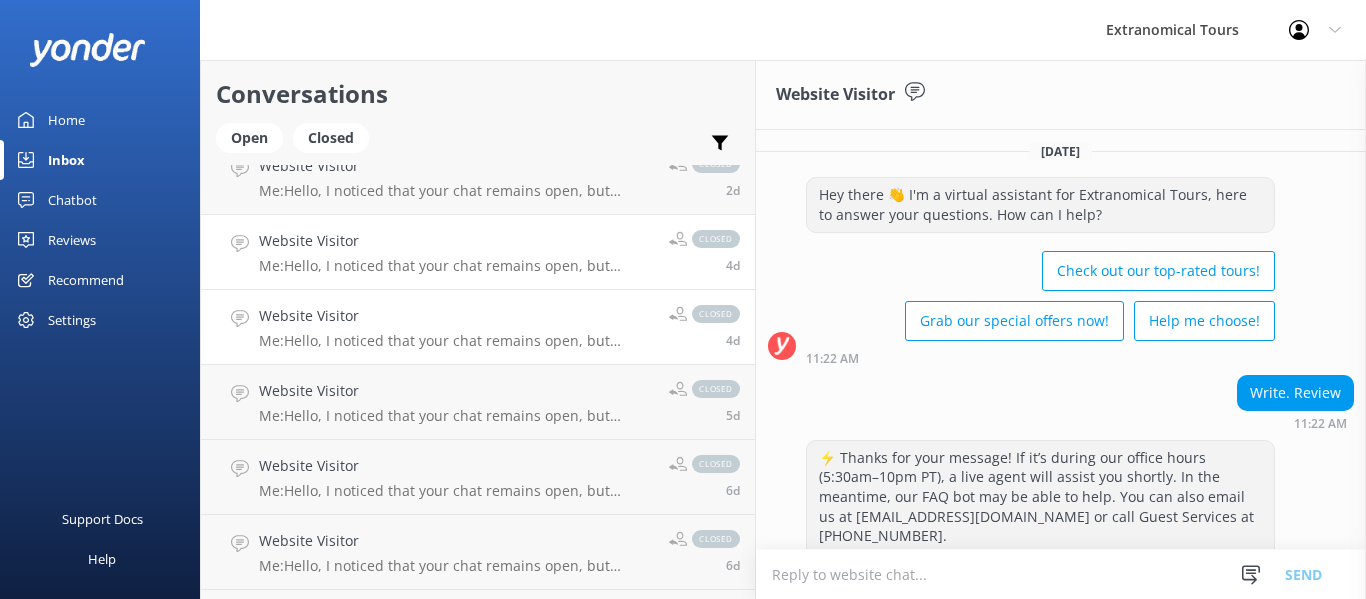 scroll, scrollTop: 0, scrollLeft: 0, axis: both 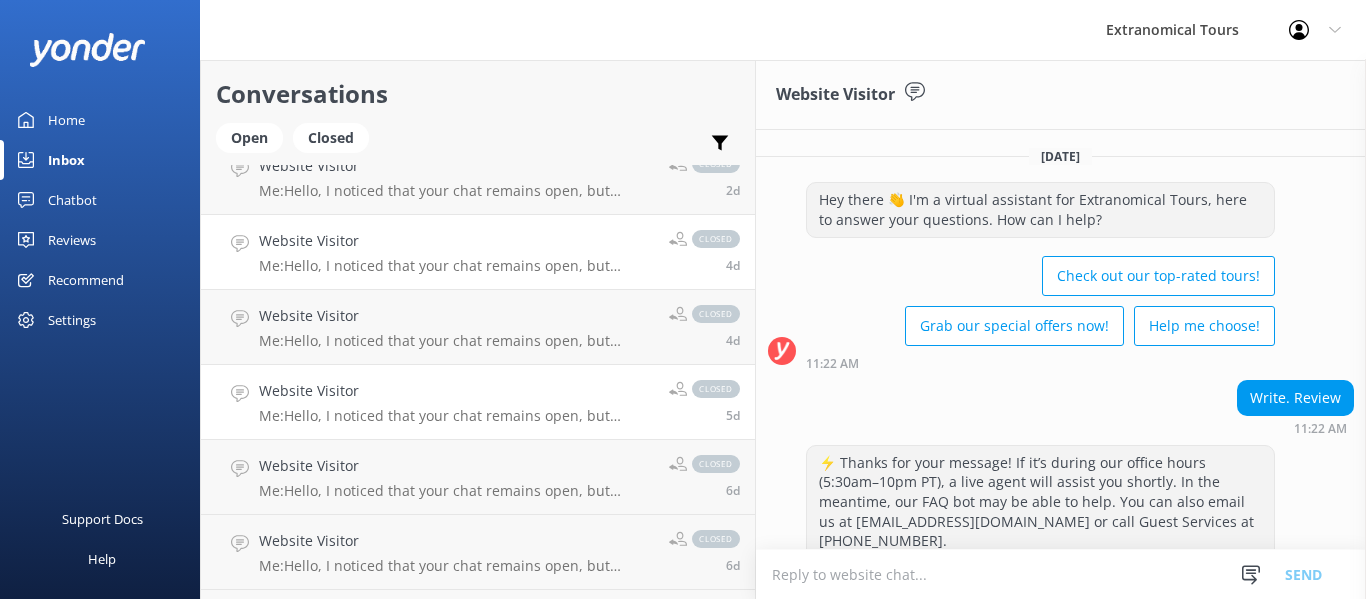 click on "Me:  Hello, I noticed that your chat remains open, but inactive. I will close this live chat for now; but if you still need further assistance, please feel free to send us another message here. Thank you." at bounding box center (456, 416) 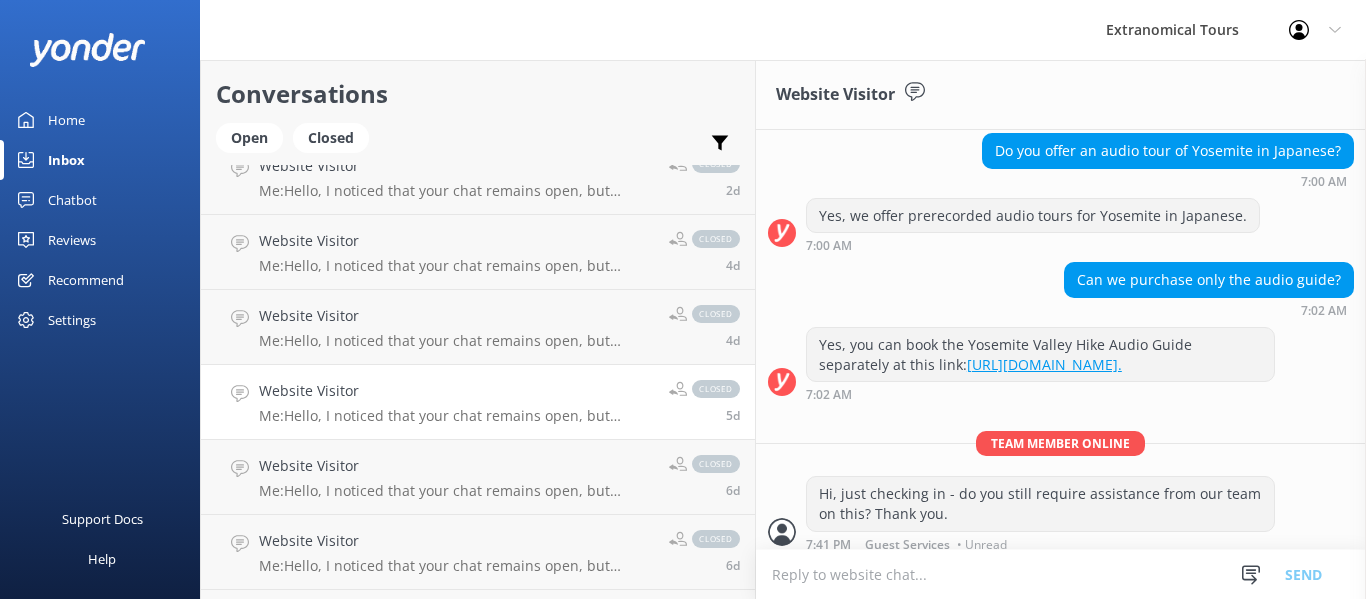 scroll, scrollTop: 239, scrollLeft: 0, axis: vertical 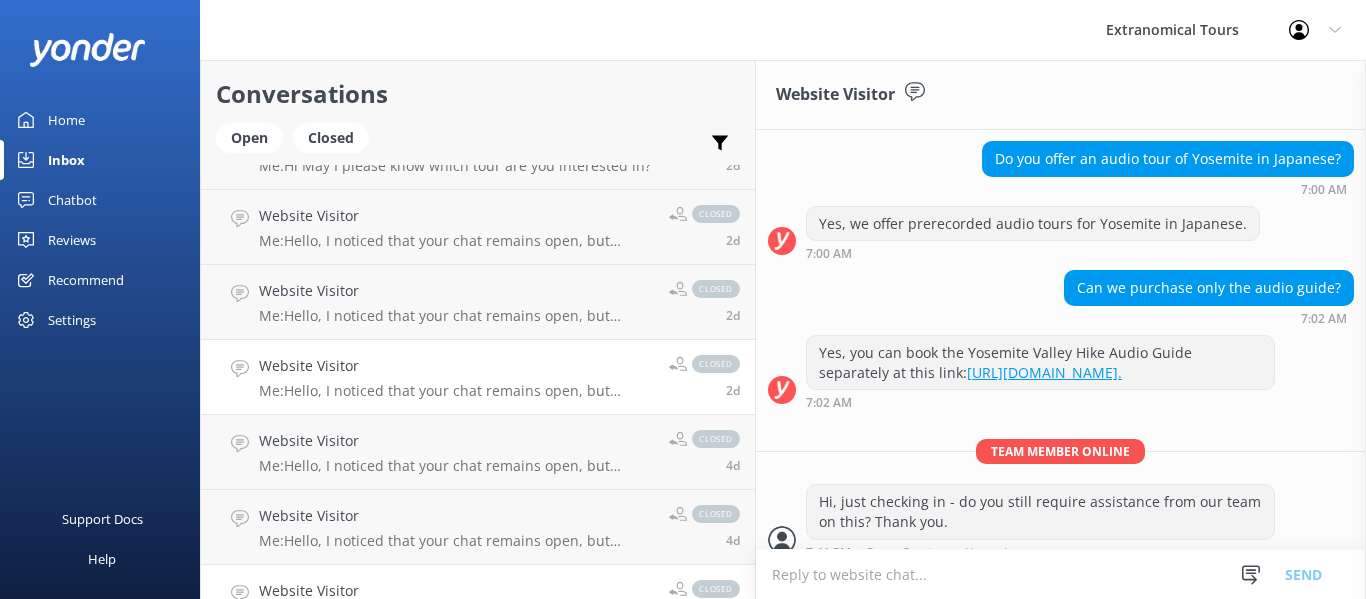click on "Website Visitor" at bounding box center (456, 366) 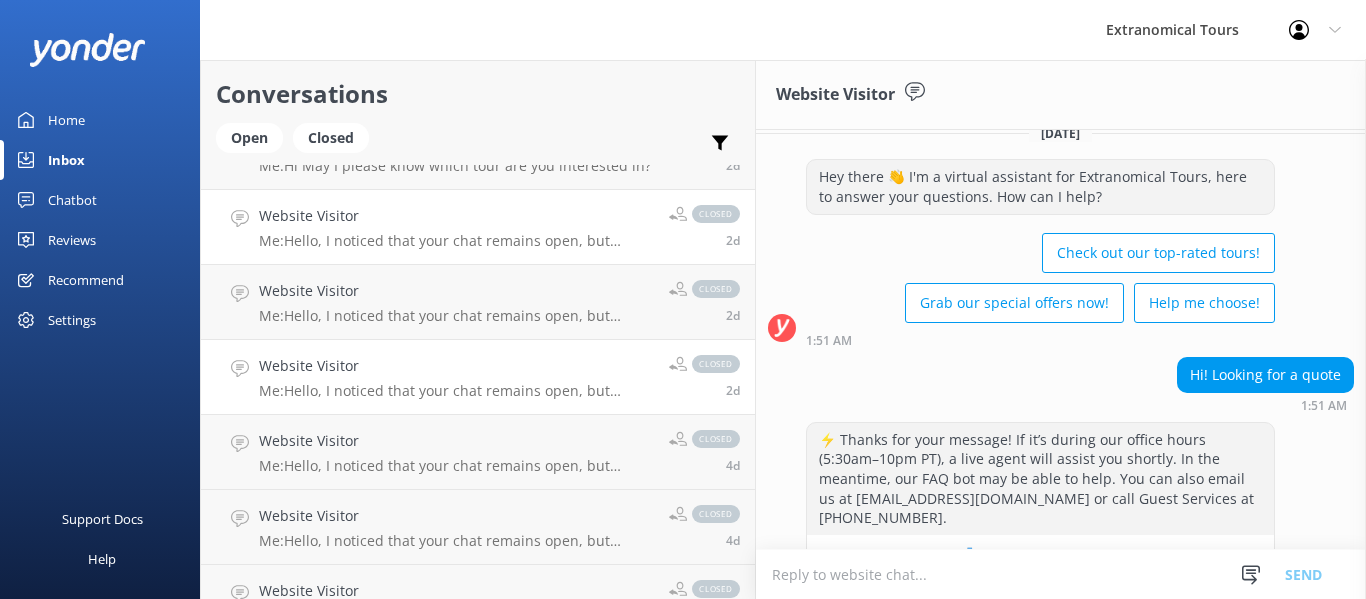 scroll, scrollTop: 0, scrollLeft: 0, axis: both 